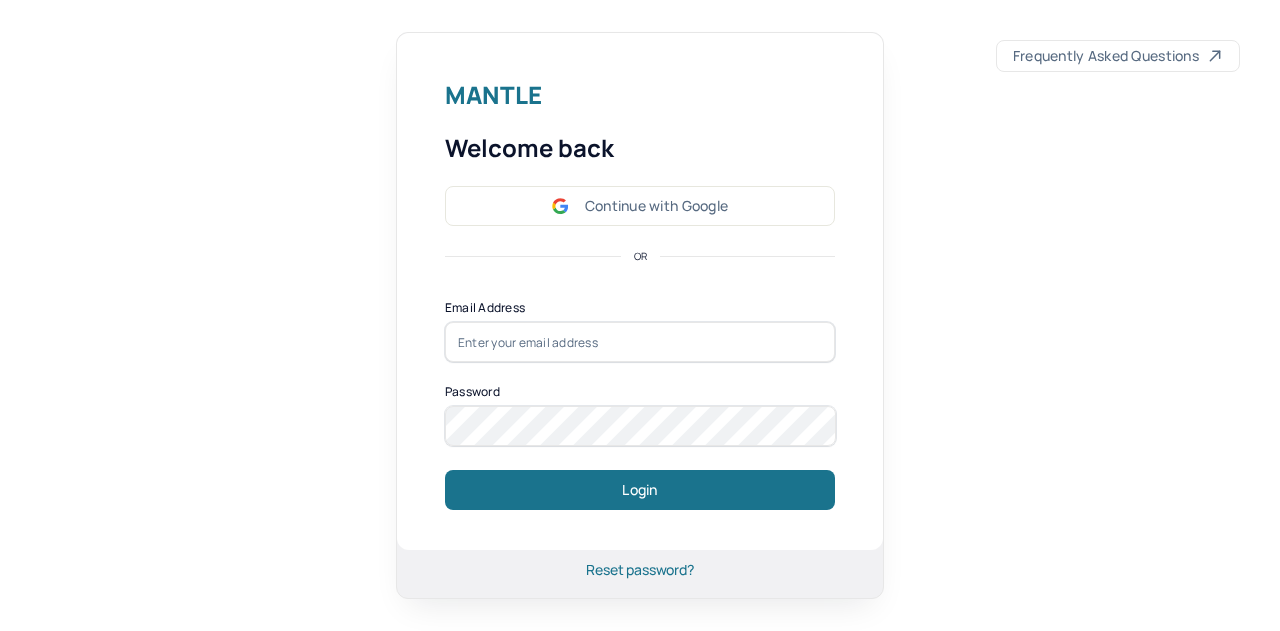 scroll, scrollTop: 0, scrollLeft: 0, axis: both 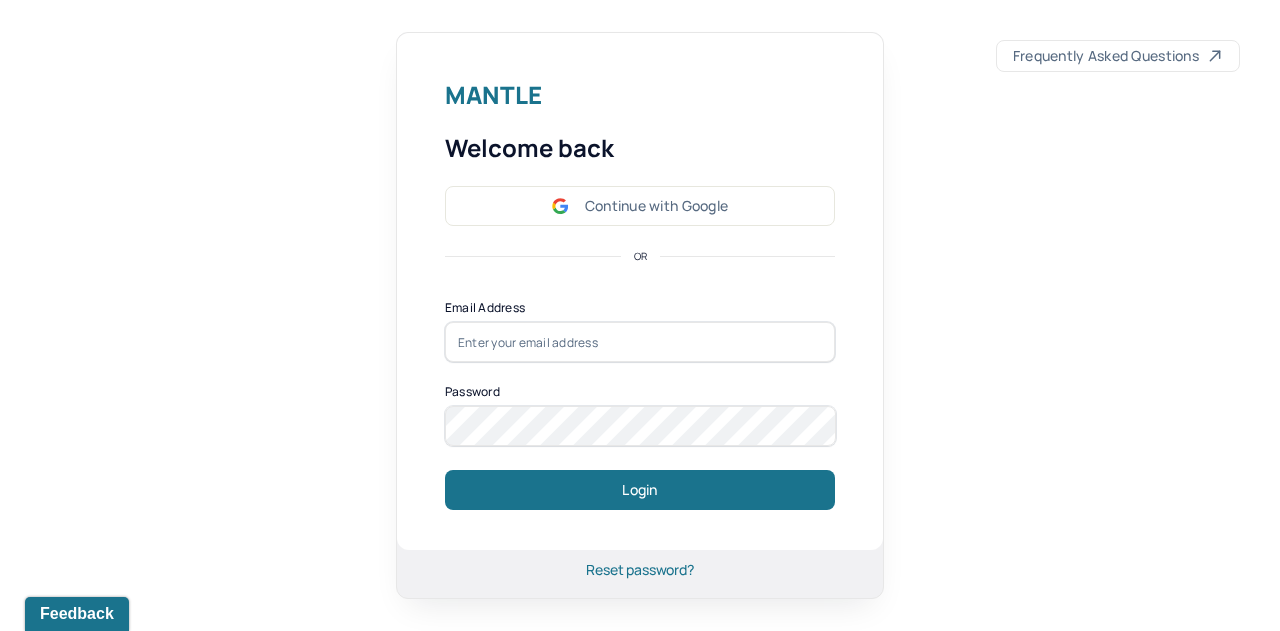 click on "Continue with Google" at bounding box center [640, 206] 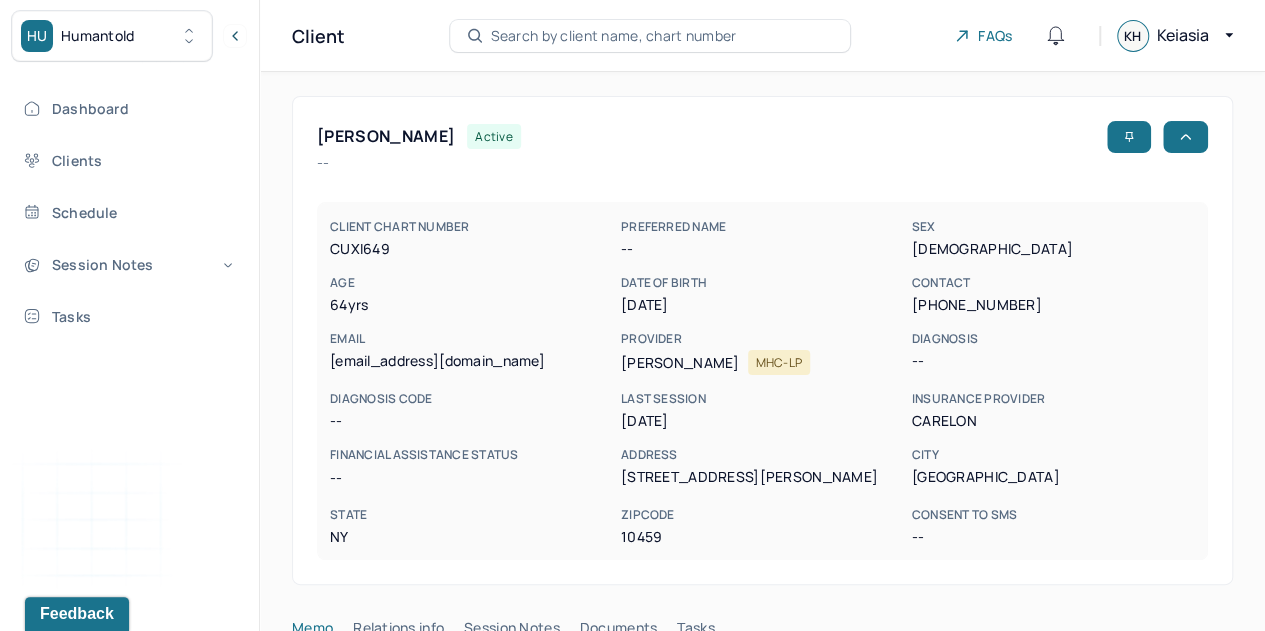 click on "Dashboard" at bounding box center [128, 108] 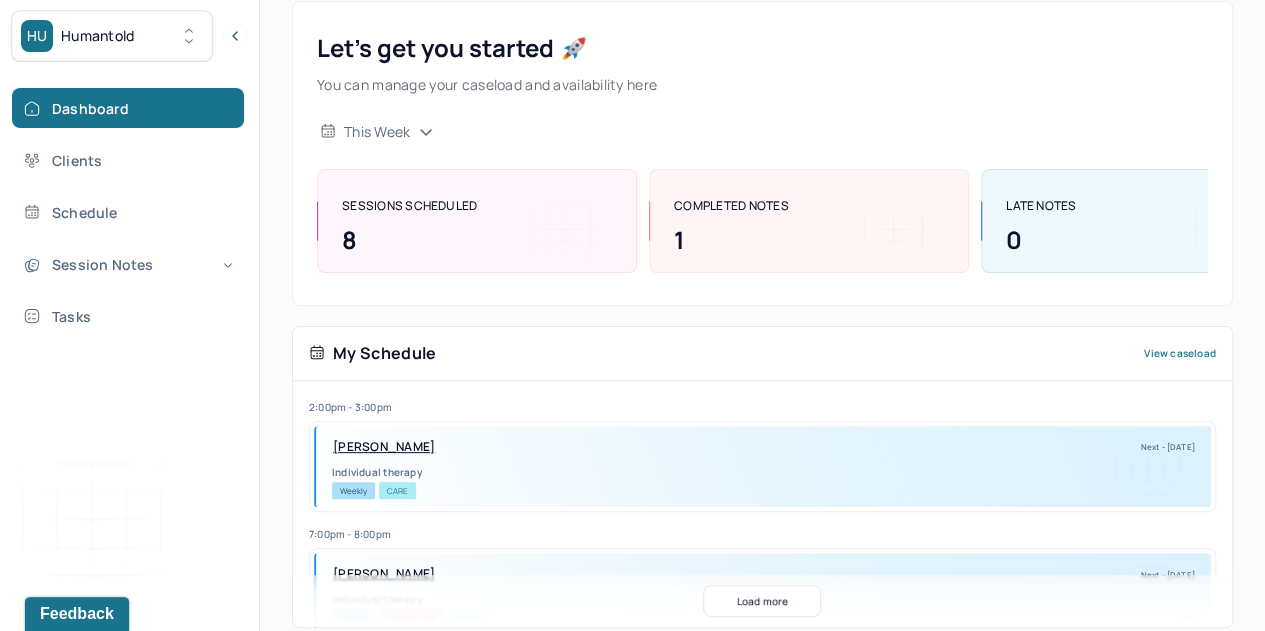 scroll, scrollTop: 384, scrollLeft: 0, axis: vertical 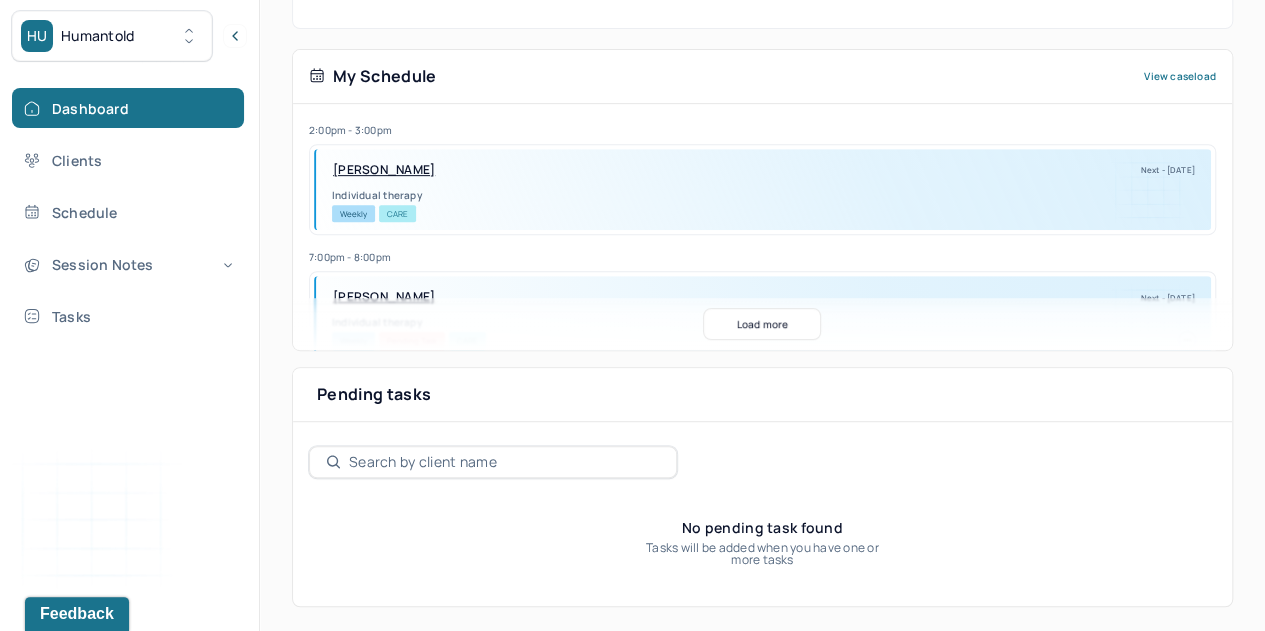 click on "Schedule" at bounding box center [128, 212] 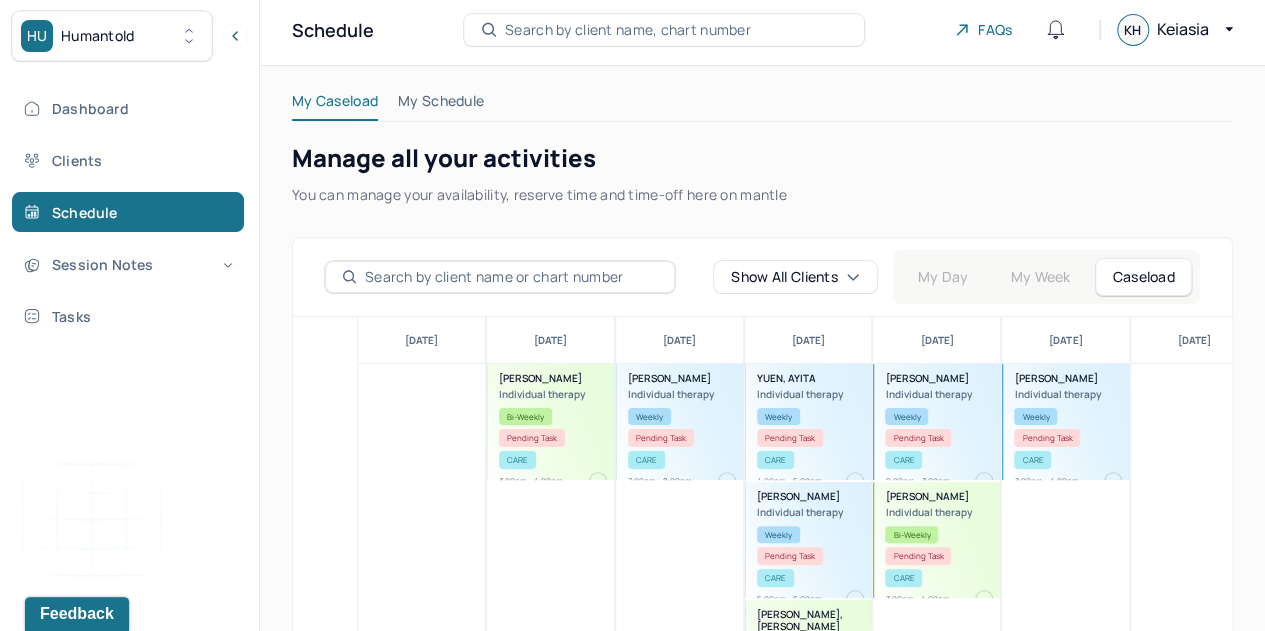 scroll, scrollTop: 202, scrollLeft: 0, axis: vertical 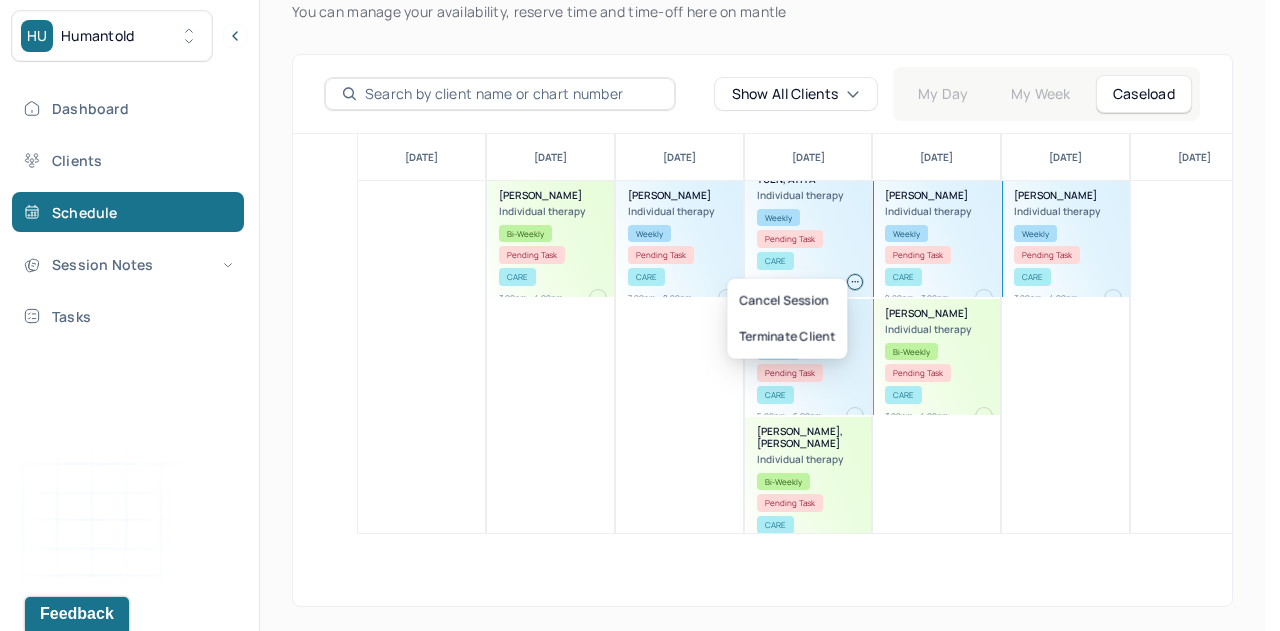 click at bounding box center [855, 282] 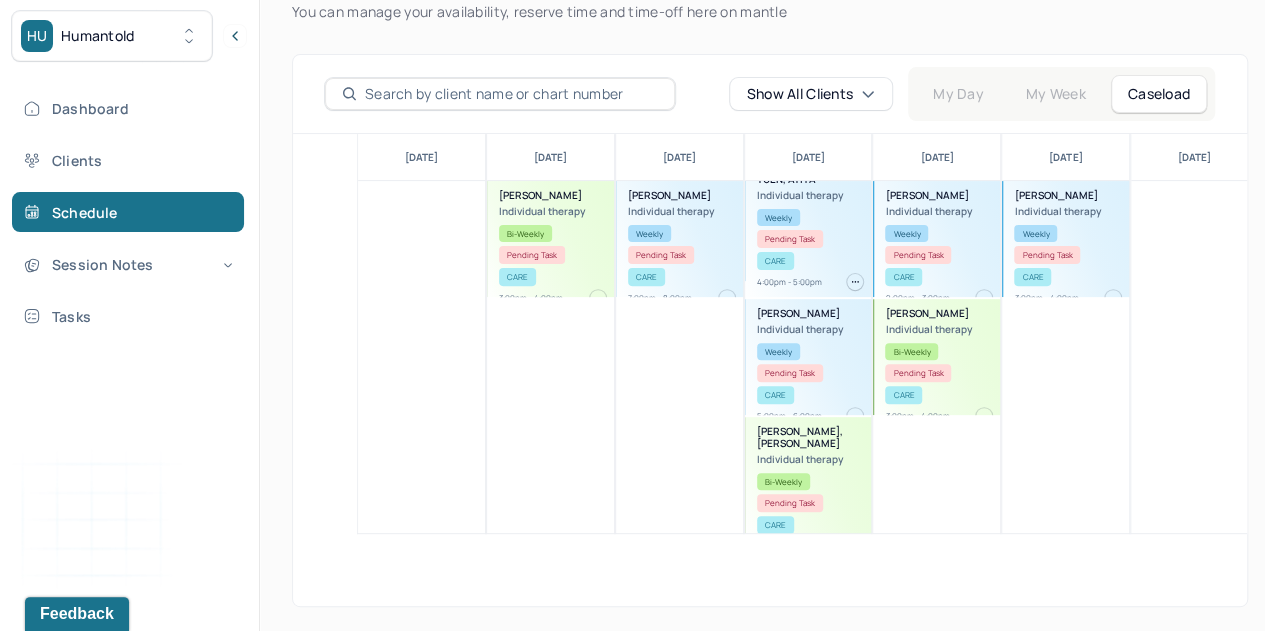 click on "[DATE] [PERSON_NAME] Individual therapy Weekly Pending Task CARE 2:00pm - 3:00pm     [PERSON_NAME] Individual therapy Bi-Weekly Pending Task CARE 3:00pm - 4:00pm" at bounding box center (936, 334) 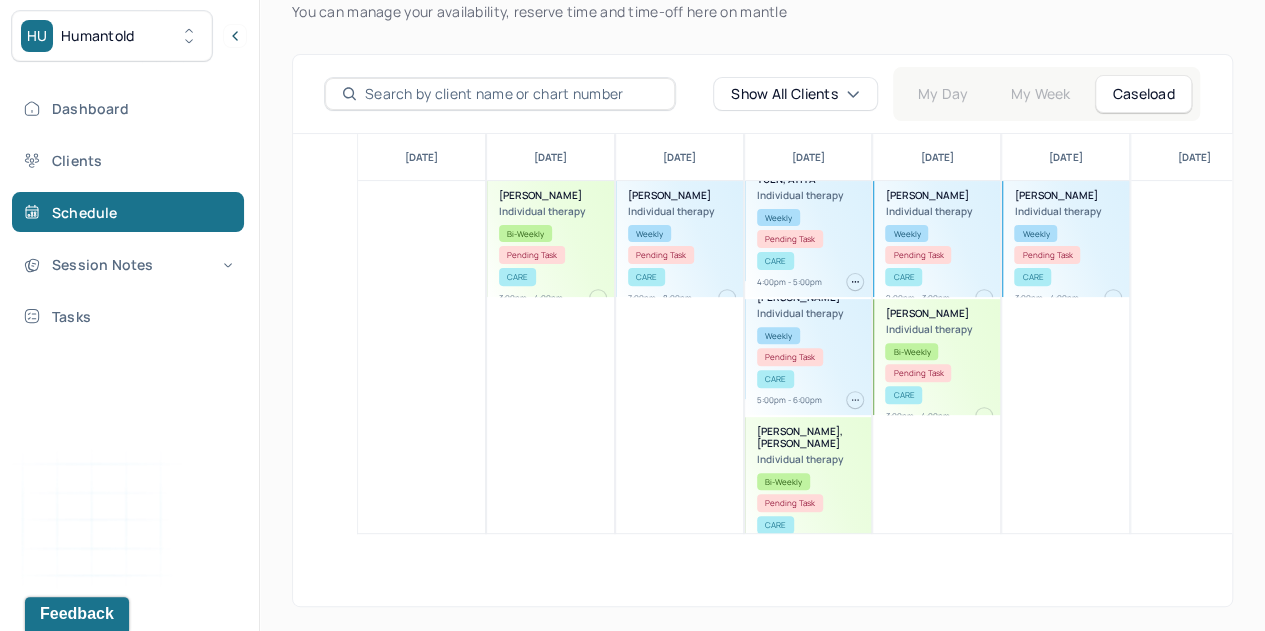 scroll, scrollTop: 0, scrollLeft: 0, axis: both 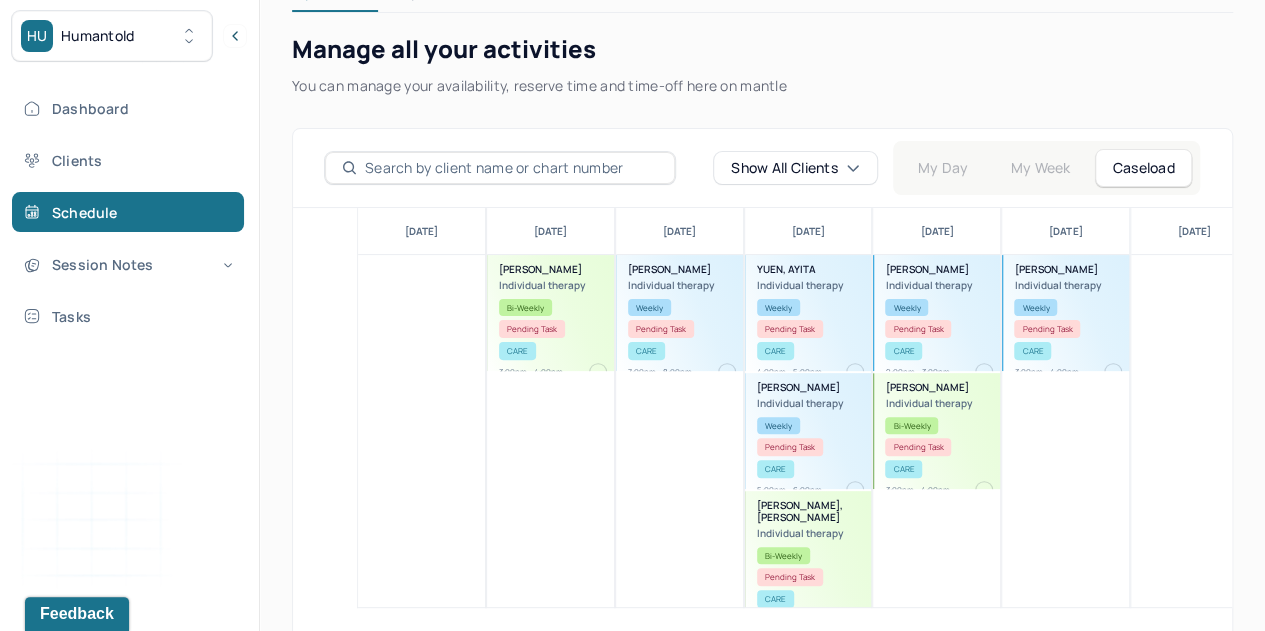 click on "Clients" at bounding box center [128, 160] 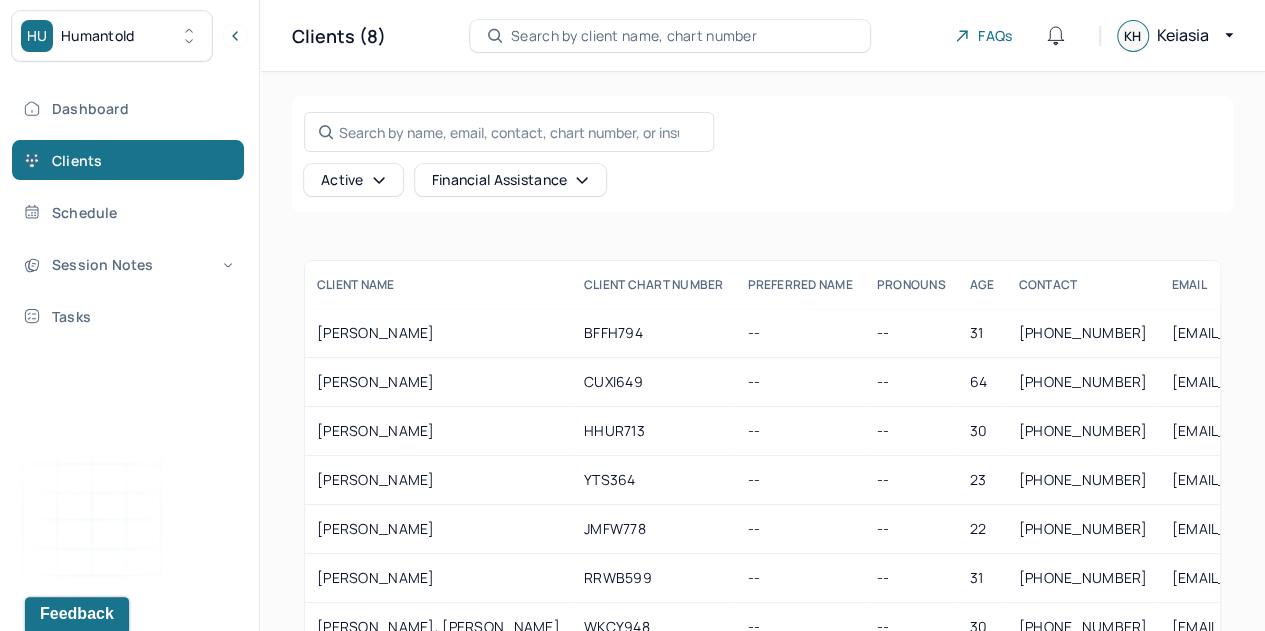 scroll, scrollTop: 122, scrollLeft: 0, axis: vertical 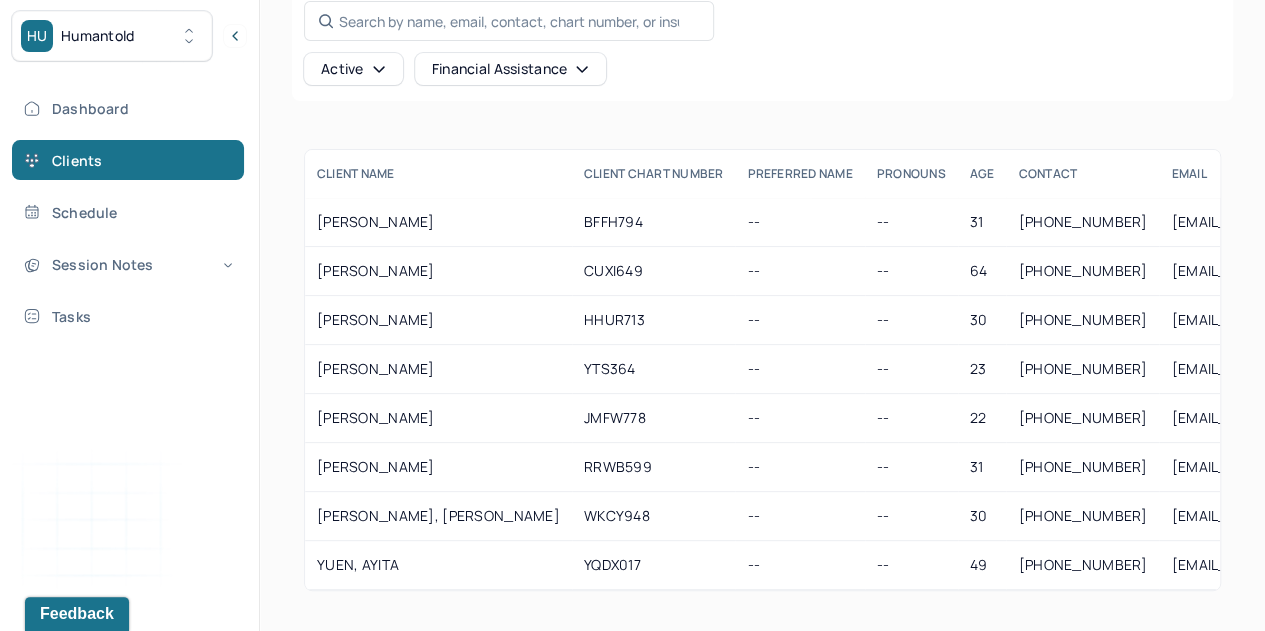 click on "JMFW778" at bounding box center (654, 418) 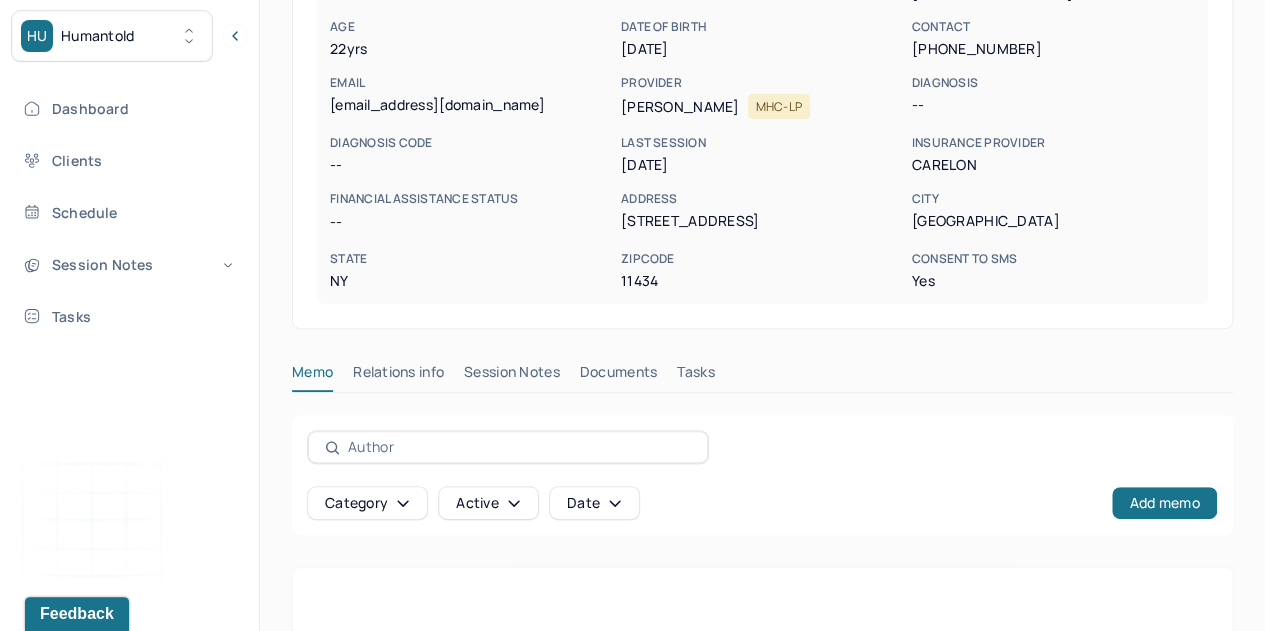 scroll, scrollTop: 256, scrollLeft: 0, axis: vertical 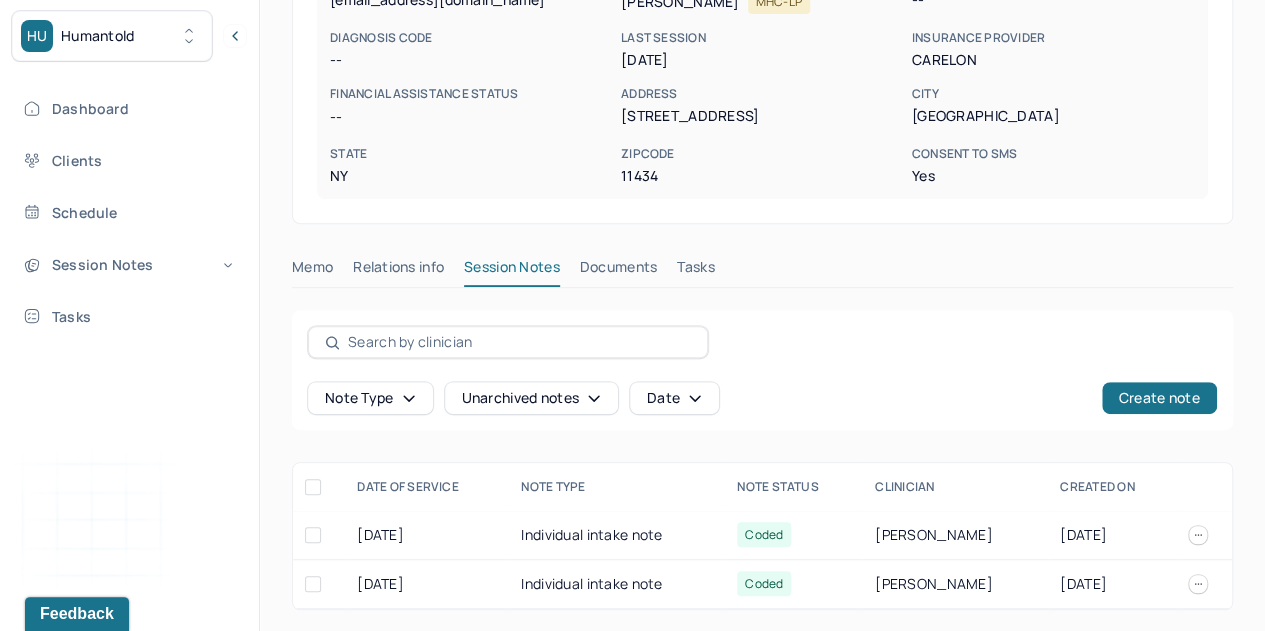 click on "Individual intake note" at bounding box center [617, 535] 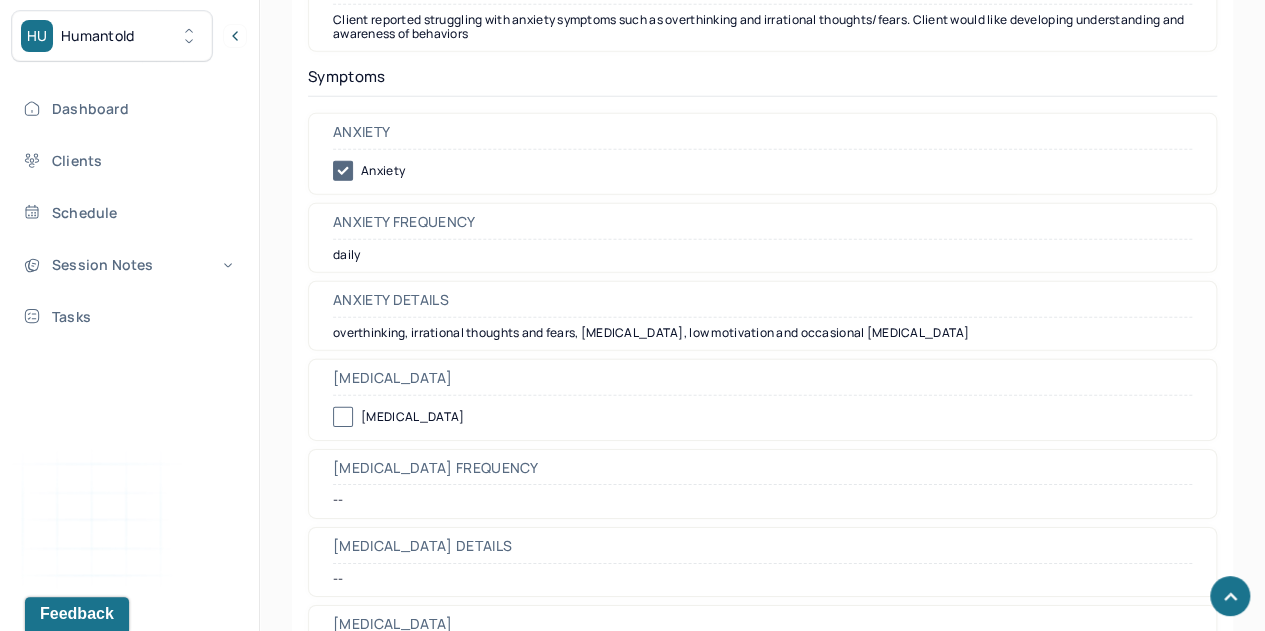 scroll, scrollTop: 2910, scrollLeft: 0, axis: vertical 